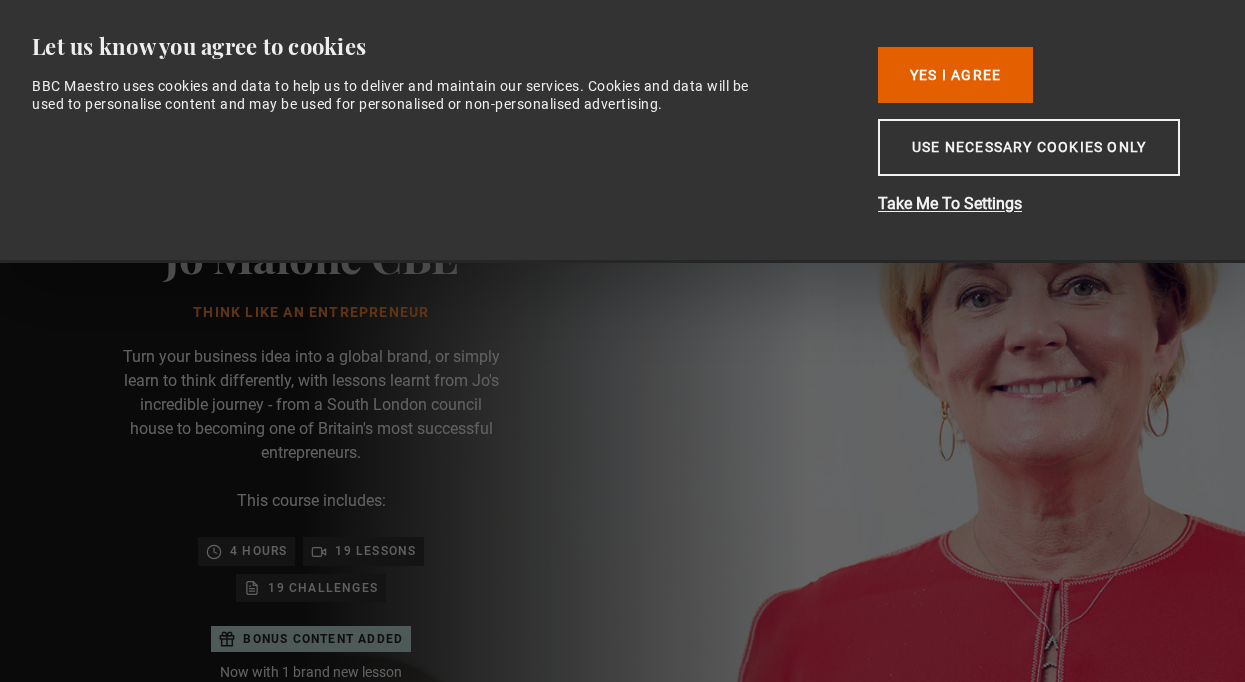 scroll, scrollTop: 0, scrollLeft: 0, axis: both 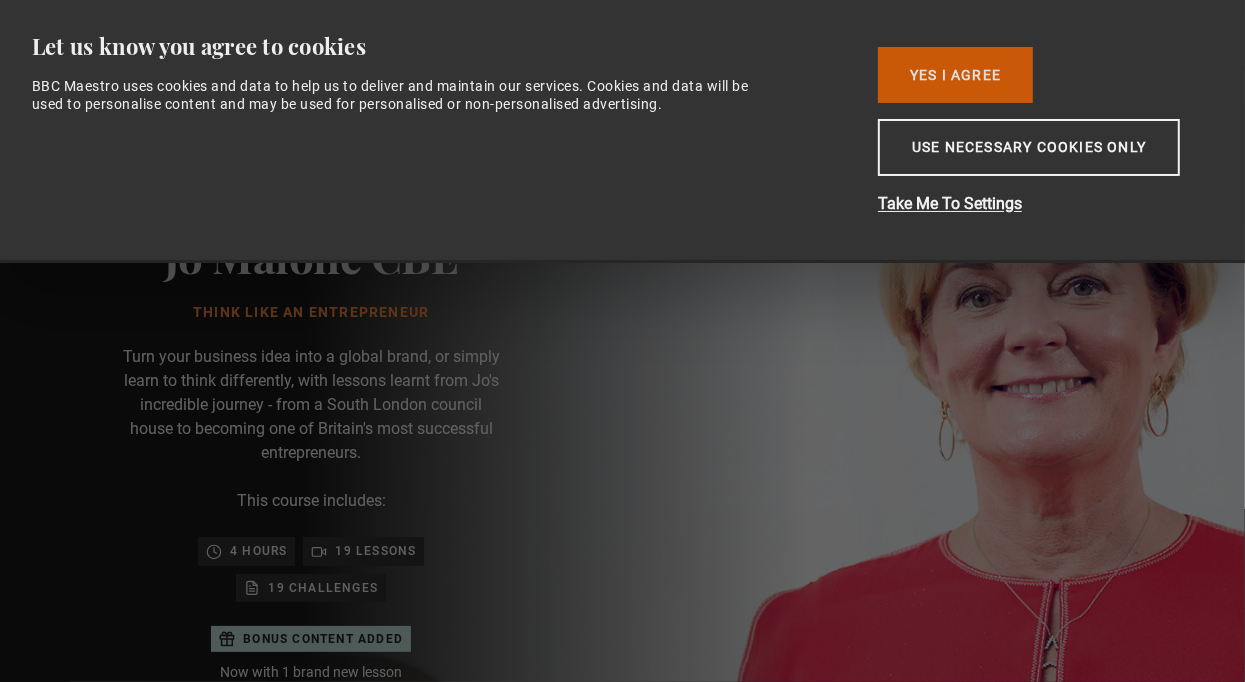 click on "Yes I Agree" at bounding box center [955, 75] 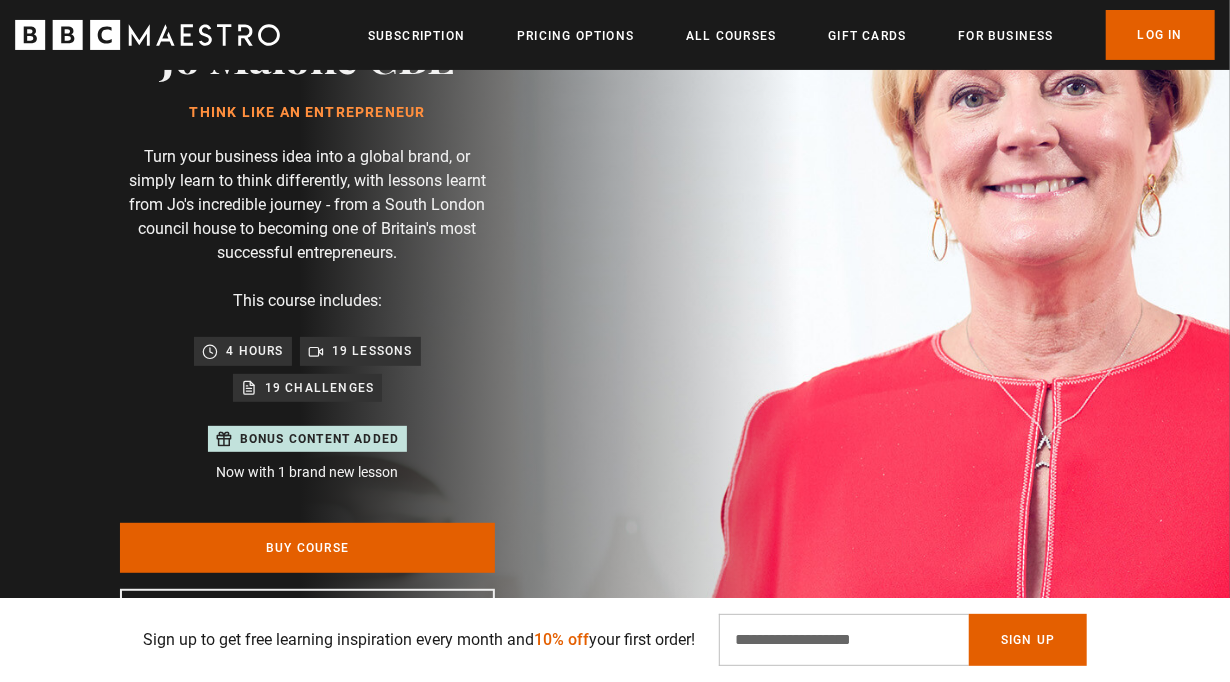 scroll, scrollTop: 300, scrollLeft: 0, axis: vertical 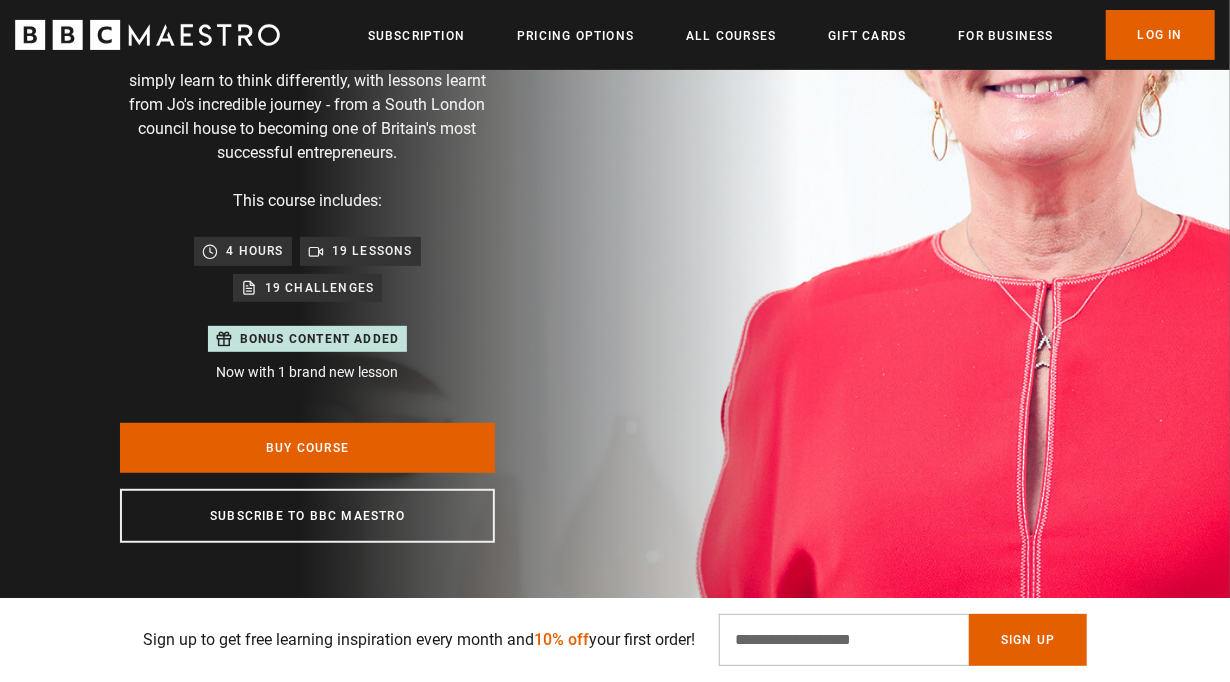 click on "19
Challenges" at bounding box center [320, 288] 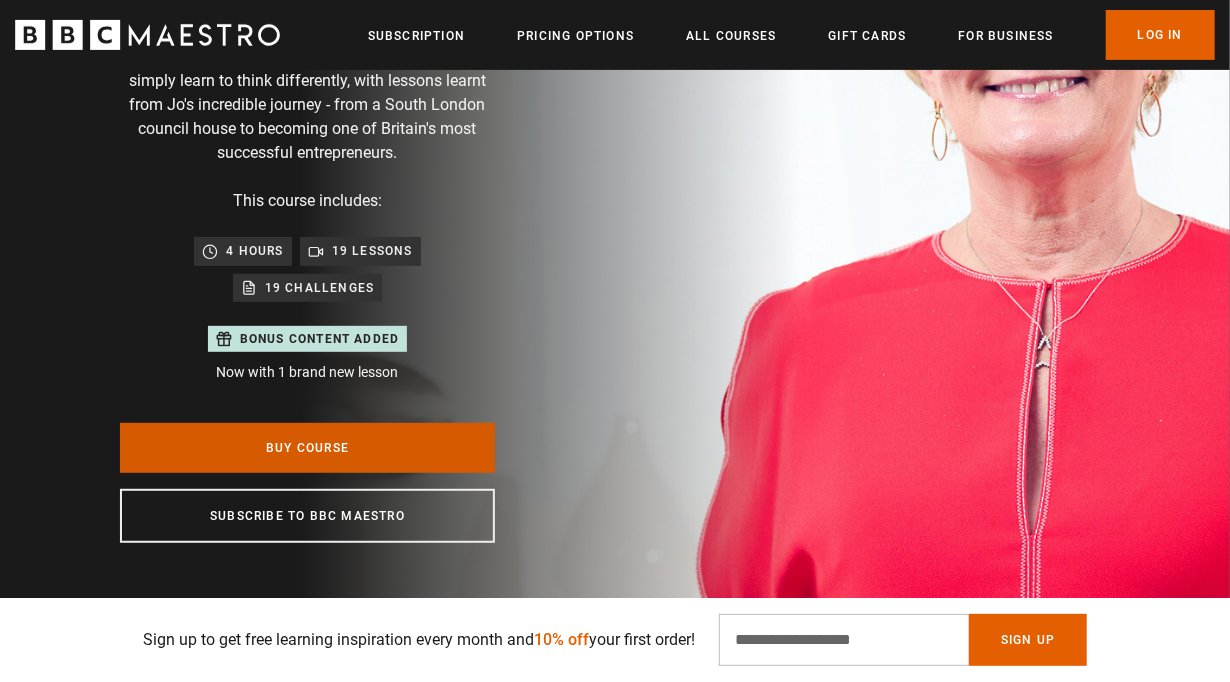 click on "Buy Course" at bounding box center [307, 448] 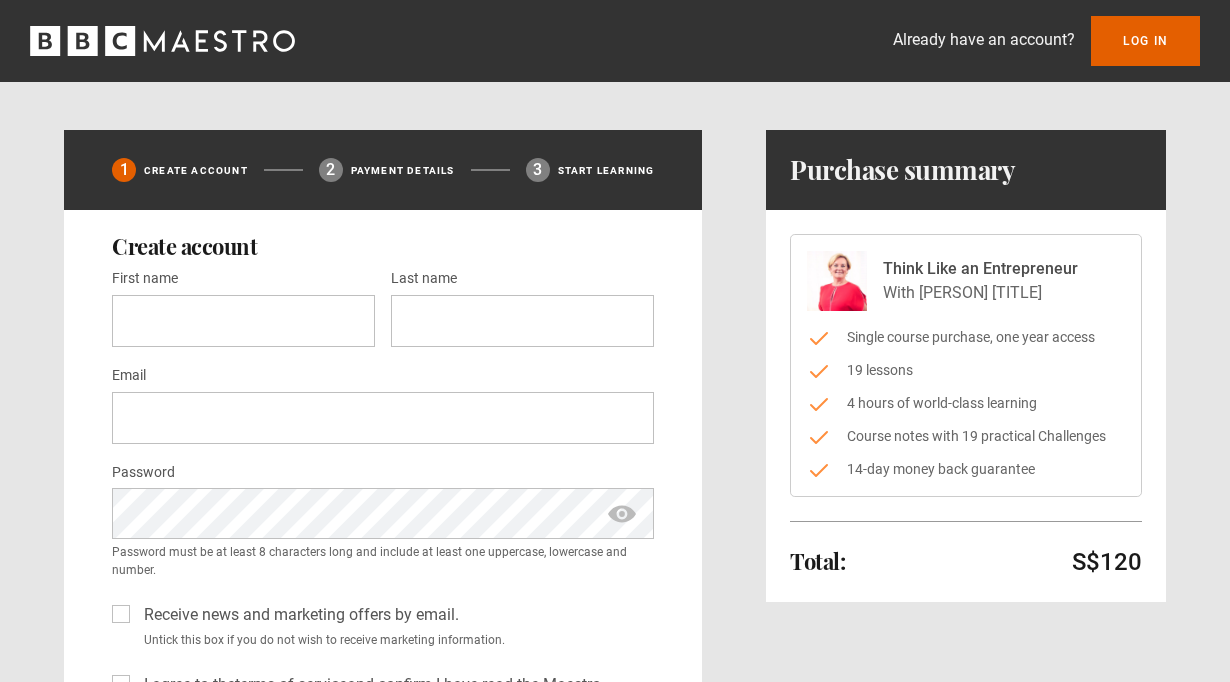 scroll, scrollTop: 0, scrollLeft: 0, axis: both 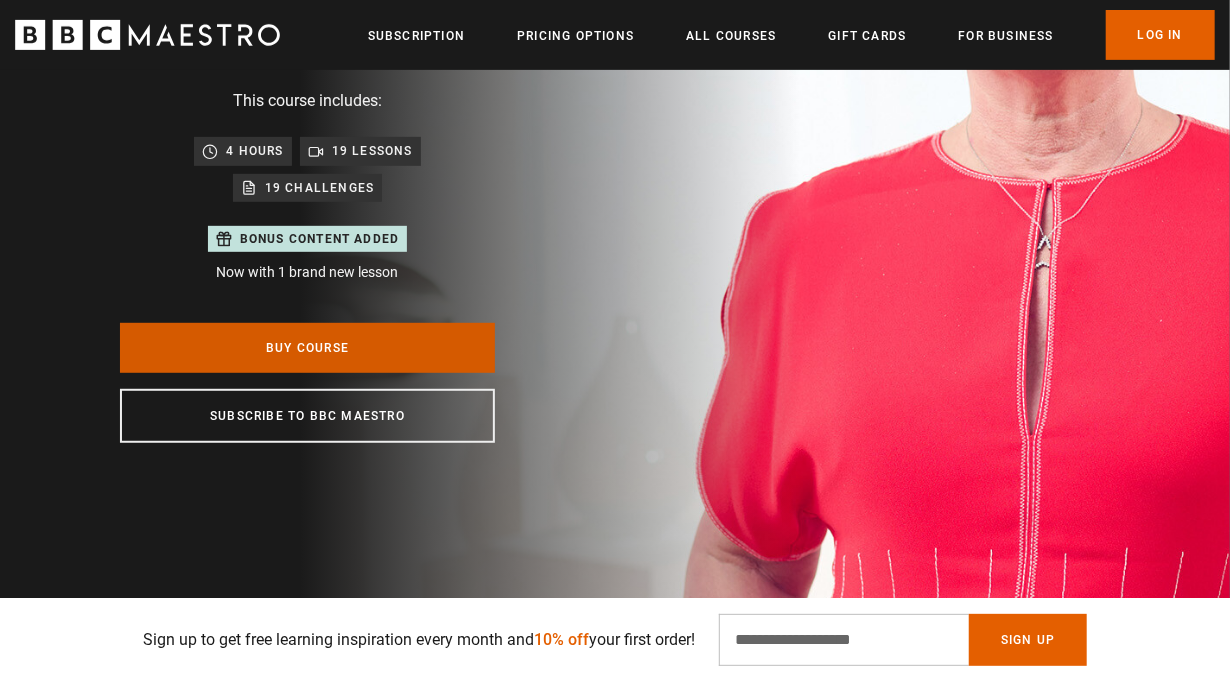 click on "Buy Course" at bounding box center (307, 348) 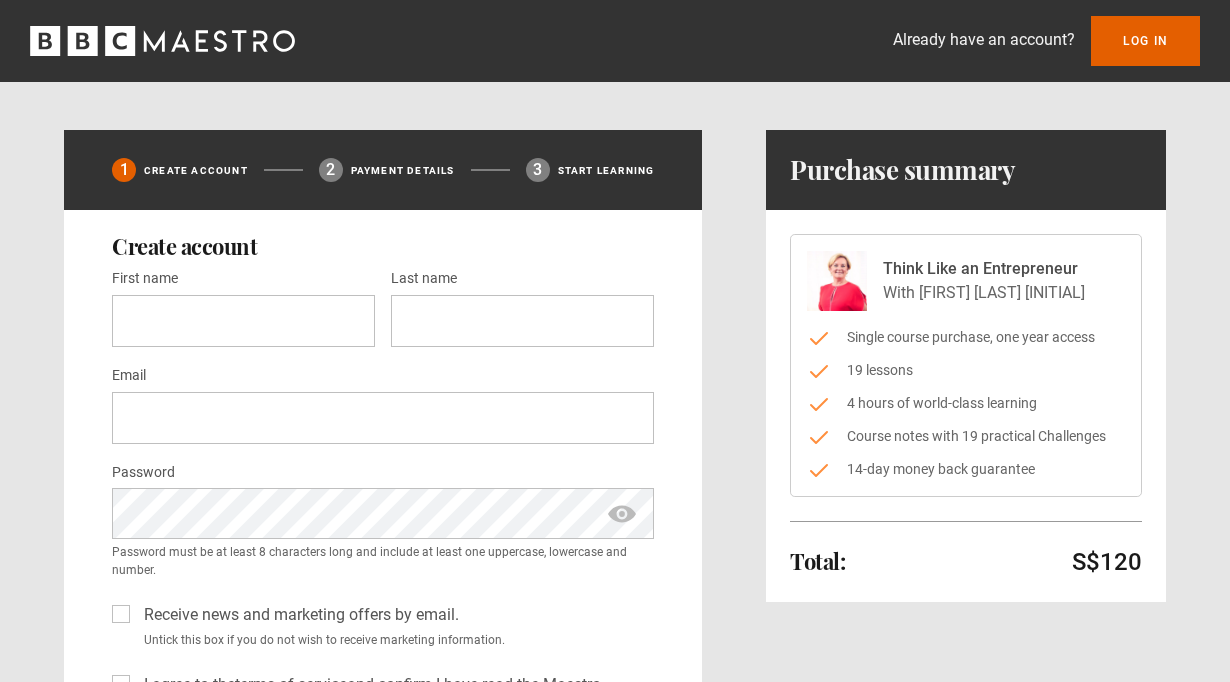 scroll, scrollTop: 0, scrollLeft: 0, axis: both 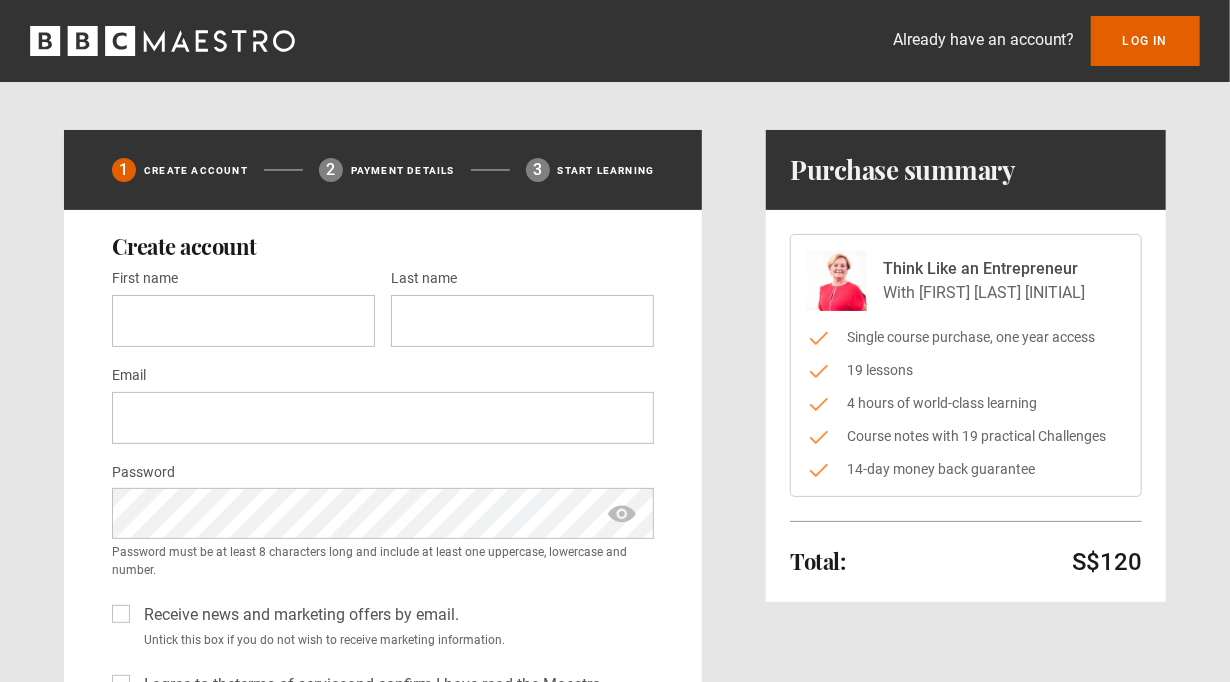drag, startPoint x: 1168, startPoint y: 543, endPoint x: 1027, endPoint y: 545, distance: 141.01419 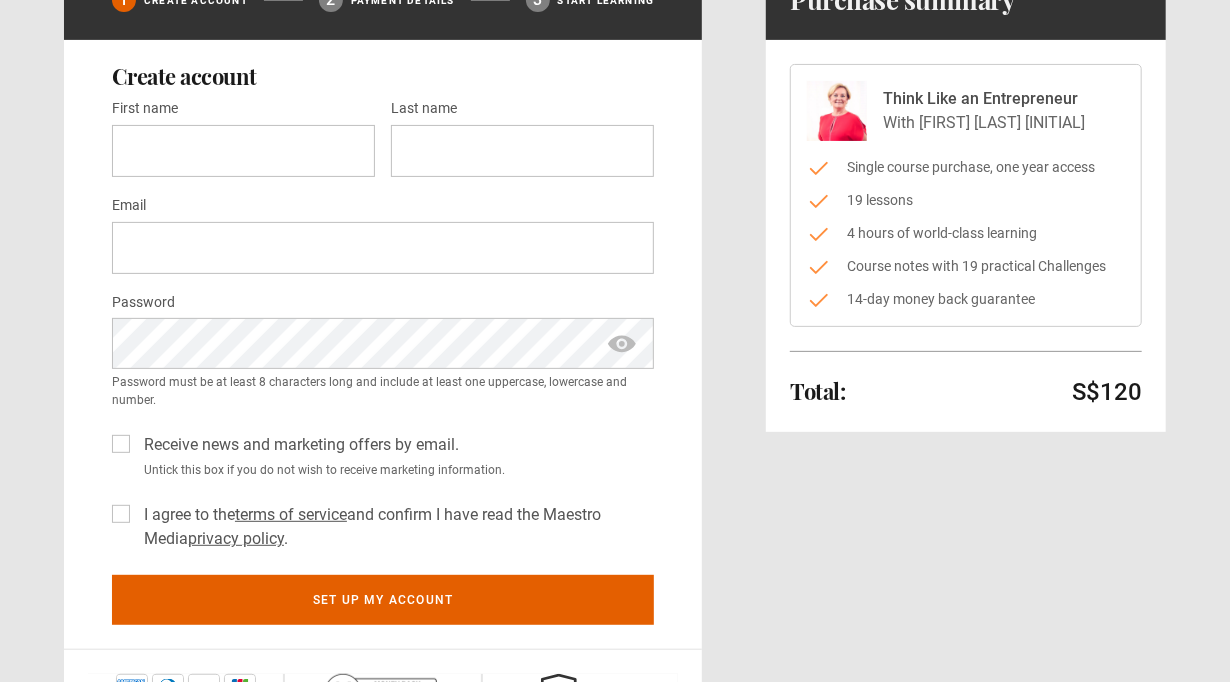 scroll, scrollTop: 99, scrollLeft: 0, axis: vertical 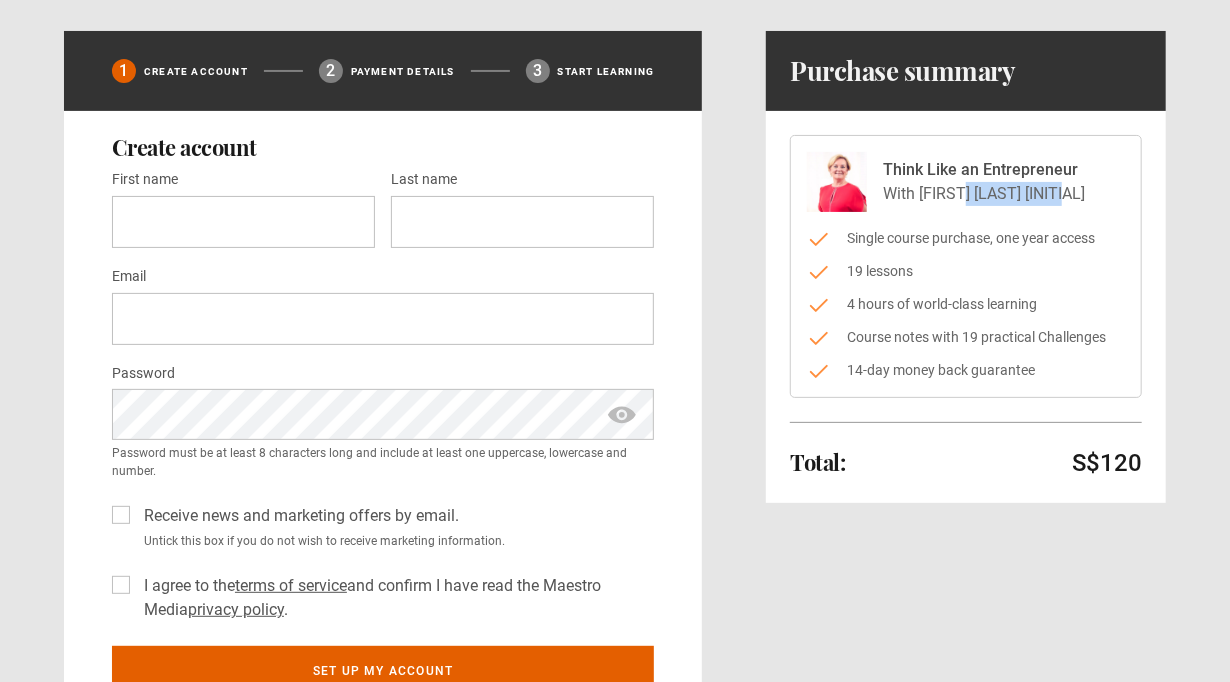 drag, startPoint x: 1021, startPoint y: 183, endPoint x: 899, endPoint y: 198, distance: 122.91867 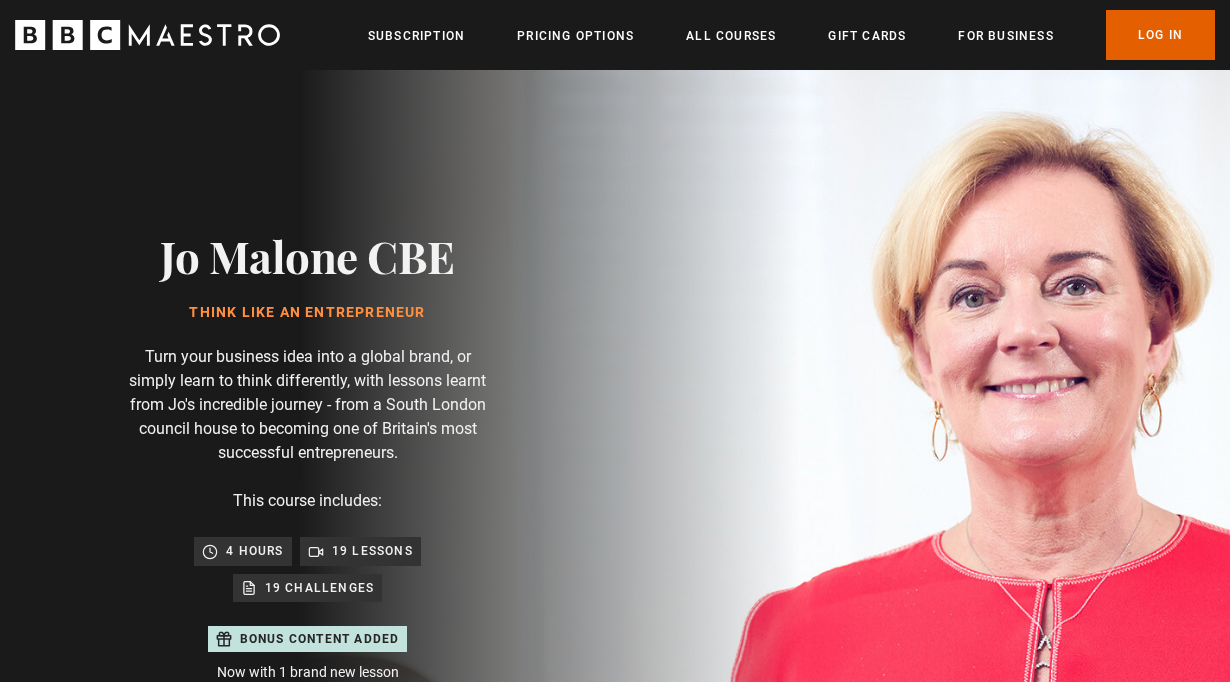 scroll, scrollTop: 0, scrollLeft: 0, axis: both 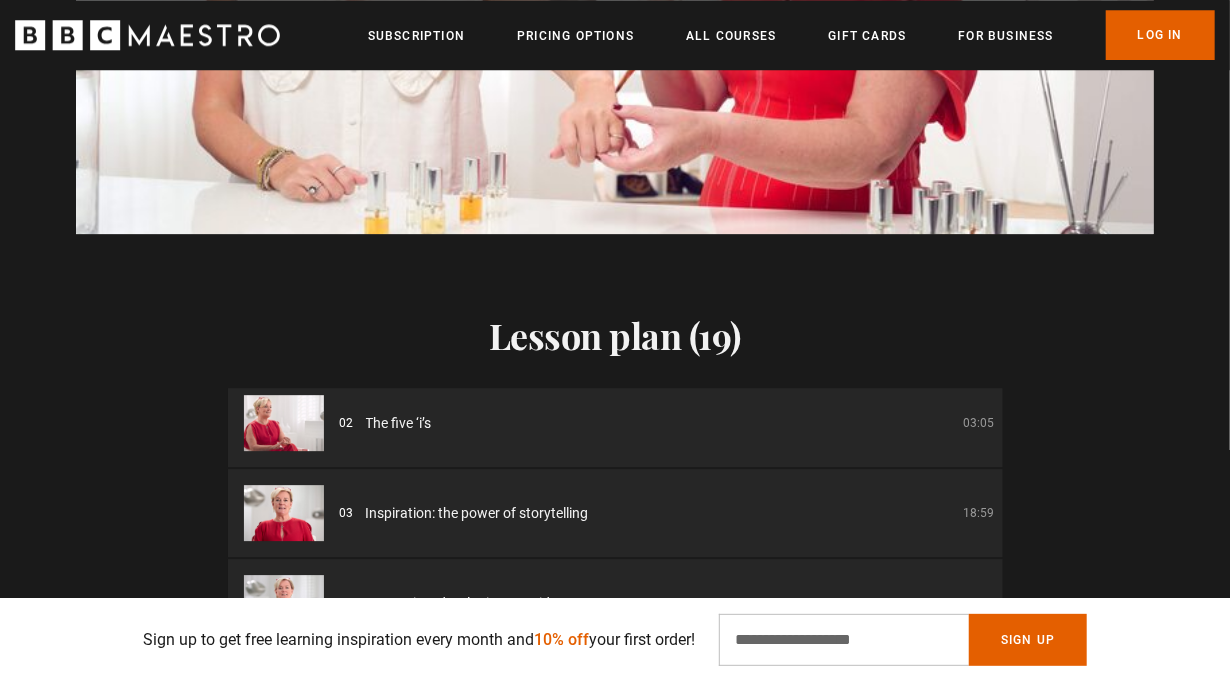 click on "02
The five ‘i’s
03:05" at bounding box center [615, 423] 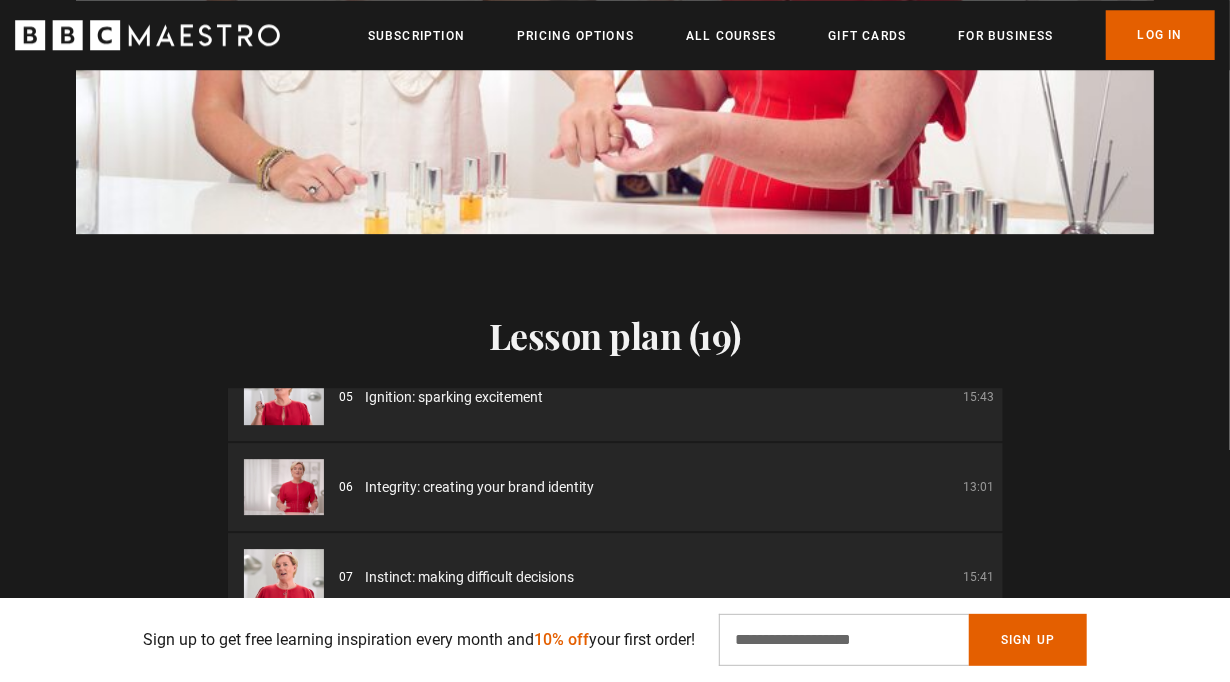 scroll, scrollTop: 400, scrollLeft: 0, axis: vertical 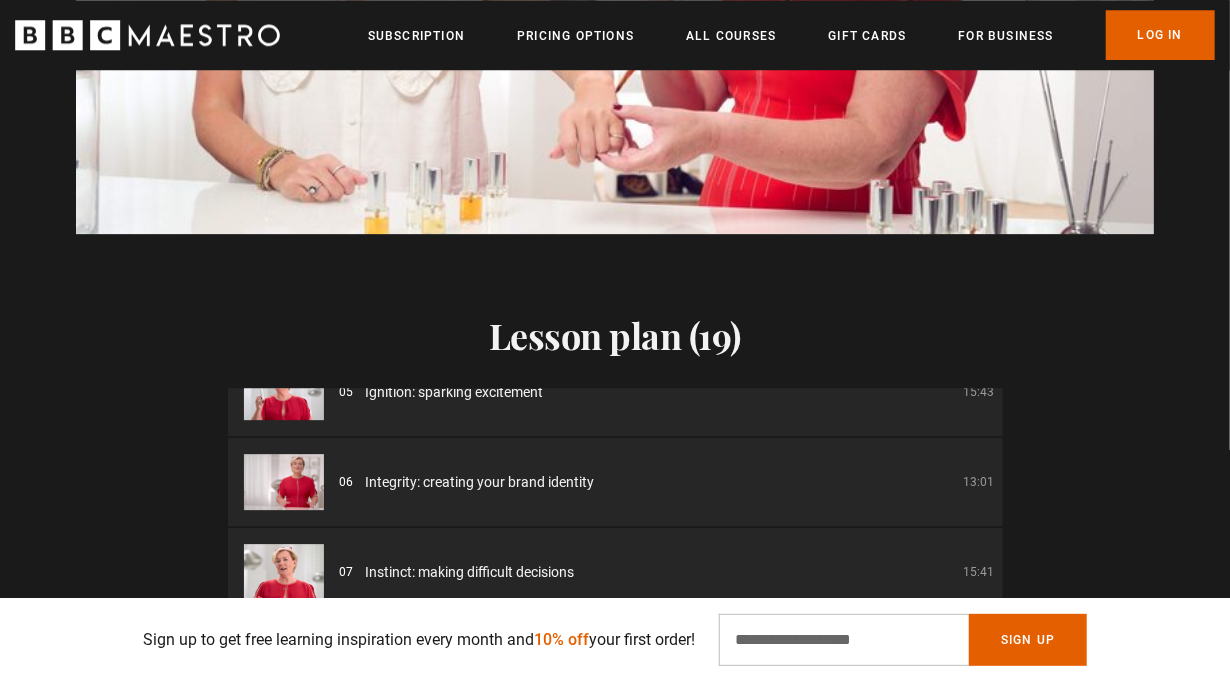 click on "Integrity: creating your brand identity" at bounding box center (480, 482) 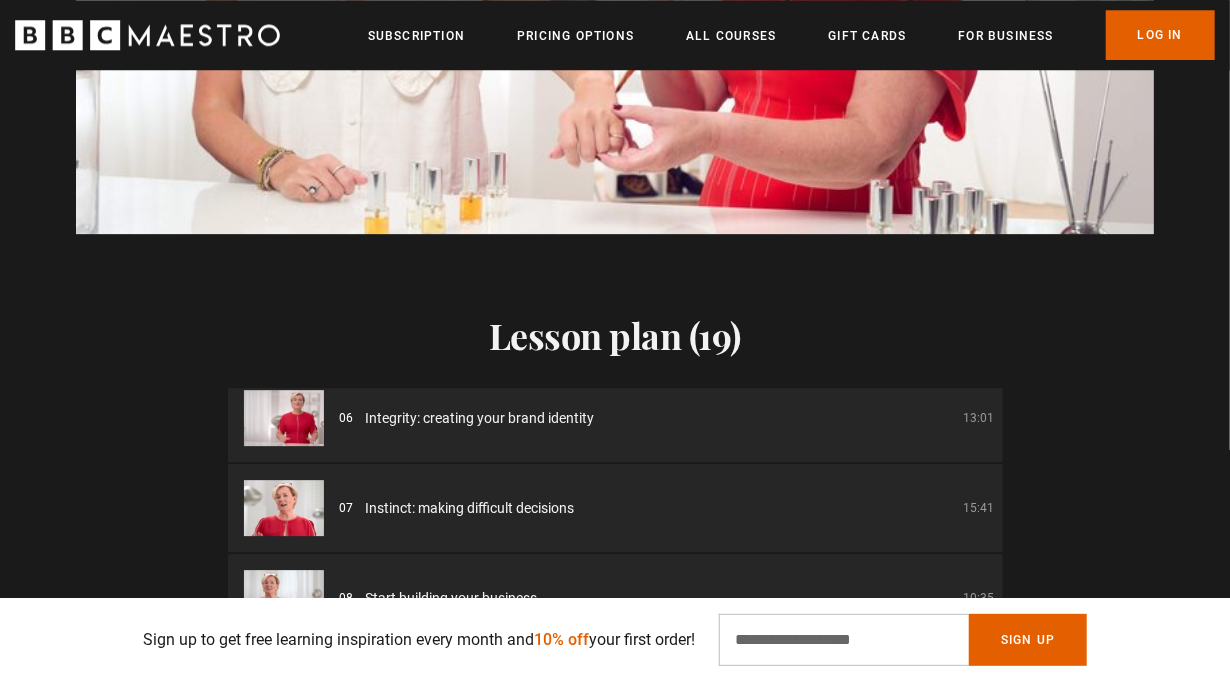 scroll, scrollTop: 600, scrollLeft: 0, axis: vertical 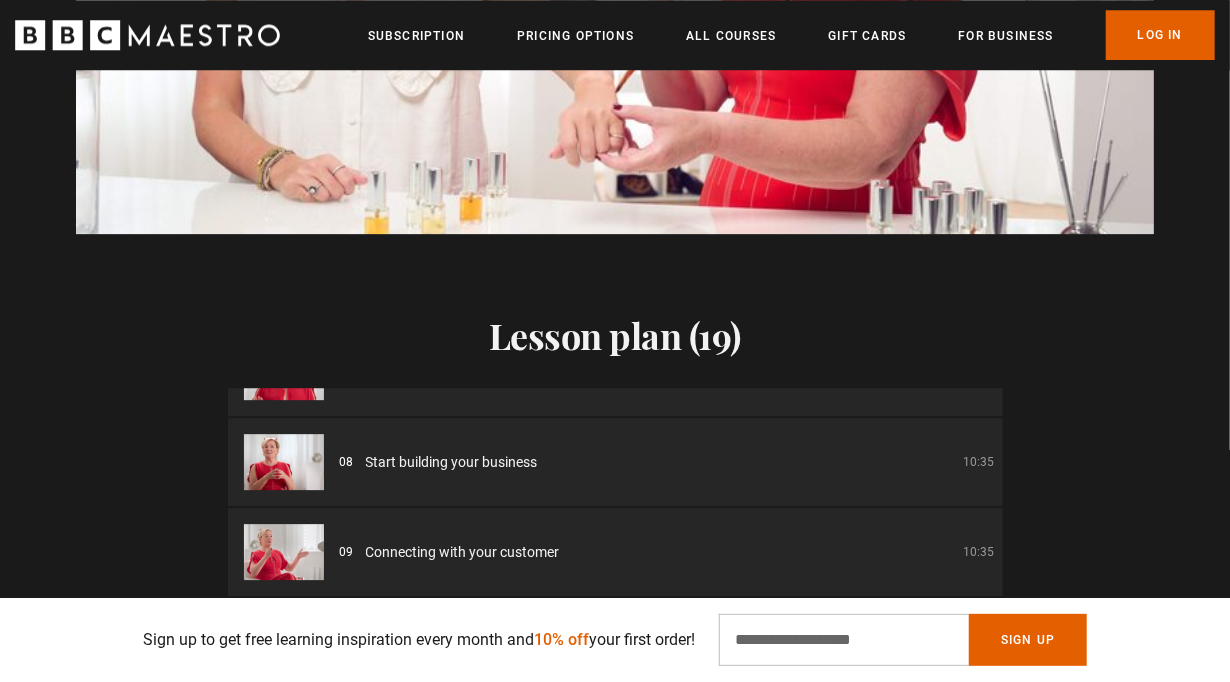 drag, startPoint x: 546, startPoint y: 440, endPoint x: 532, endPoint y: 444, distance: 14.56022 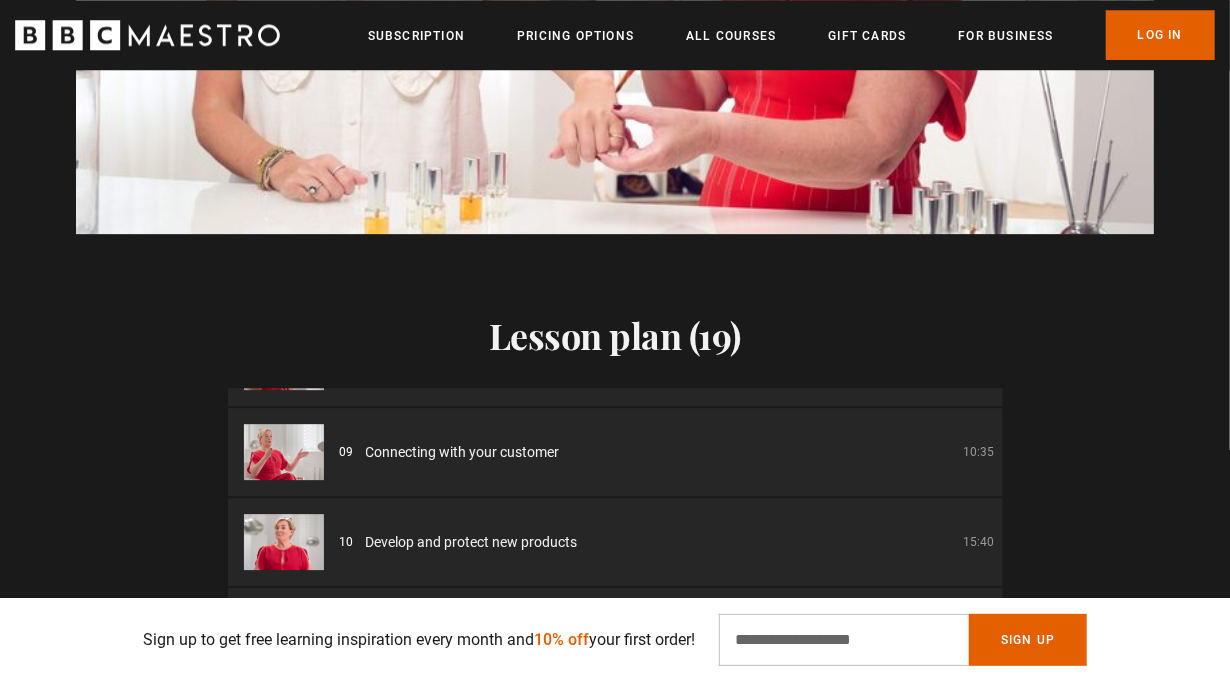 click on "Connecting with your customer" at bounding box center [463, 452] 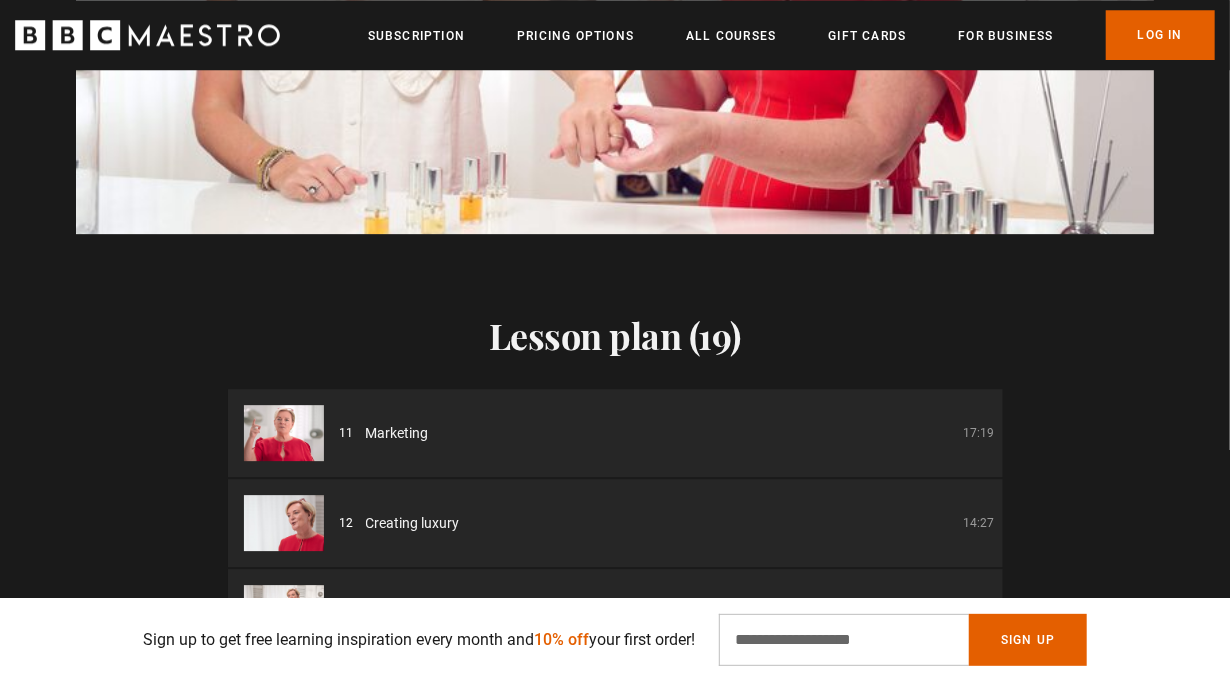 scroll, scrollTop: 899, scrollLeft: 0, axis: vertical 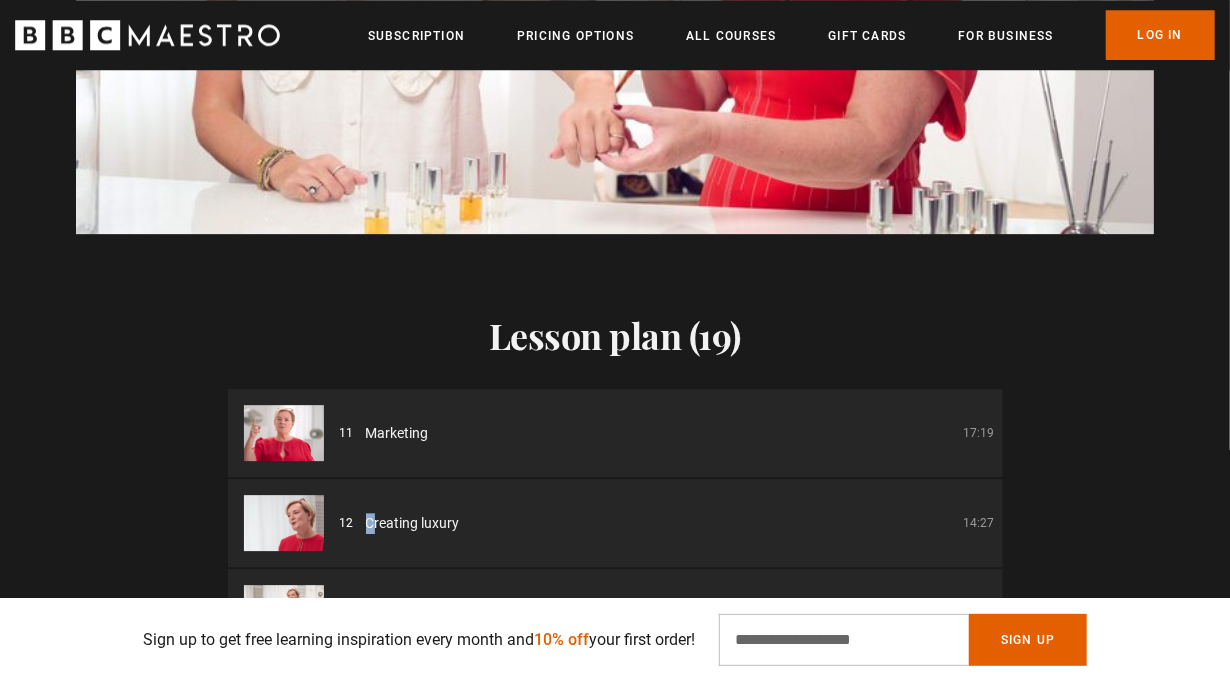 drag, startPoint x: 371, startPoint y: 507, endPoint x: 356, endPoint y: 528, distance: 25.806976 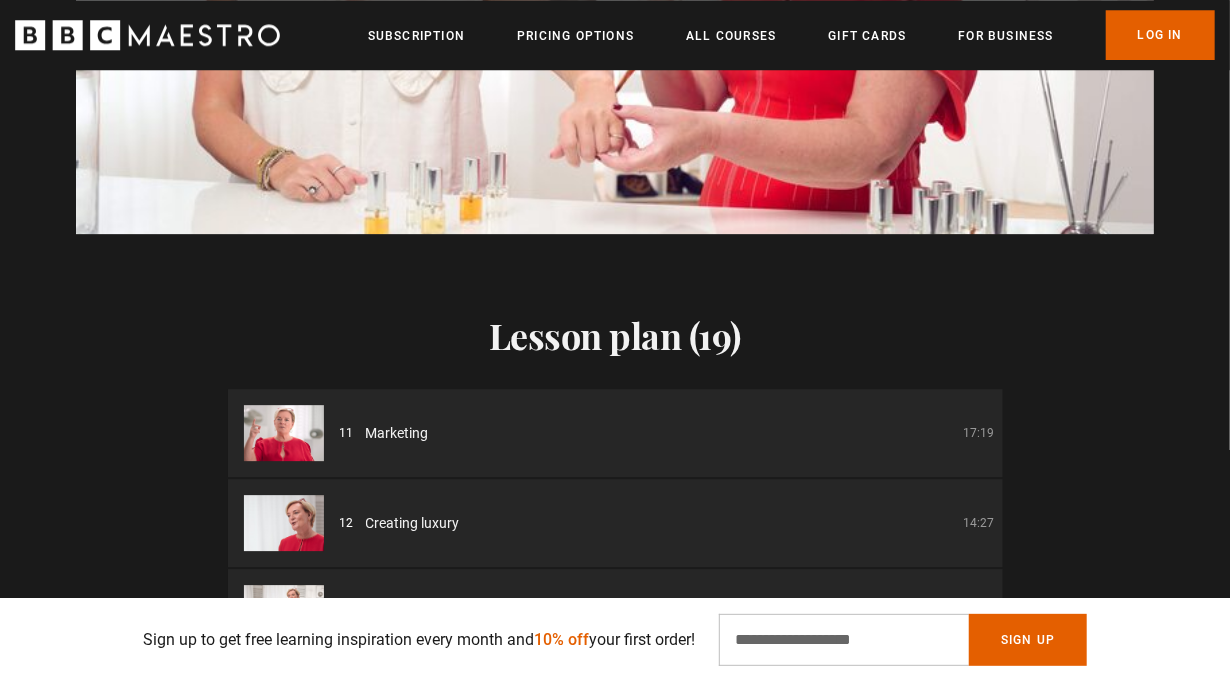 drag, startPoint x: 385, startPoint y: 493, endPoint x: 405, endPoint y: 524, distance: 36.891735 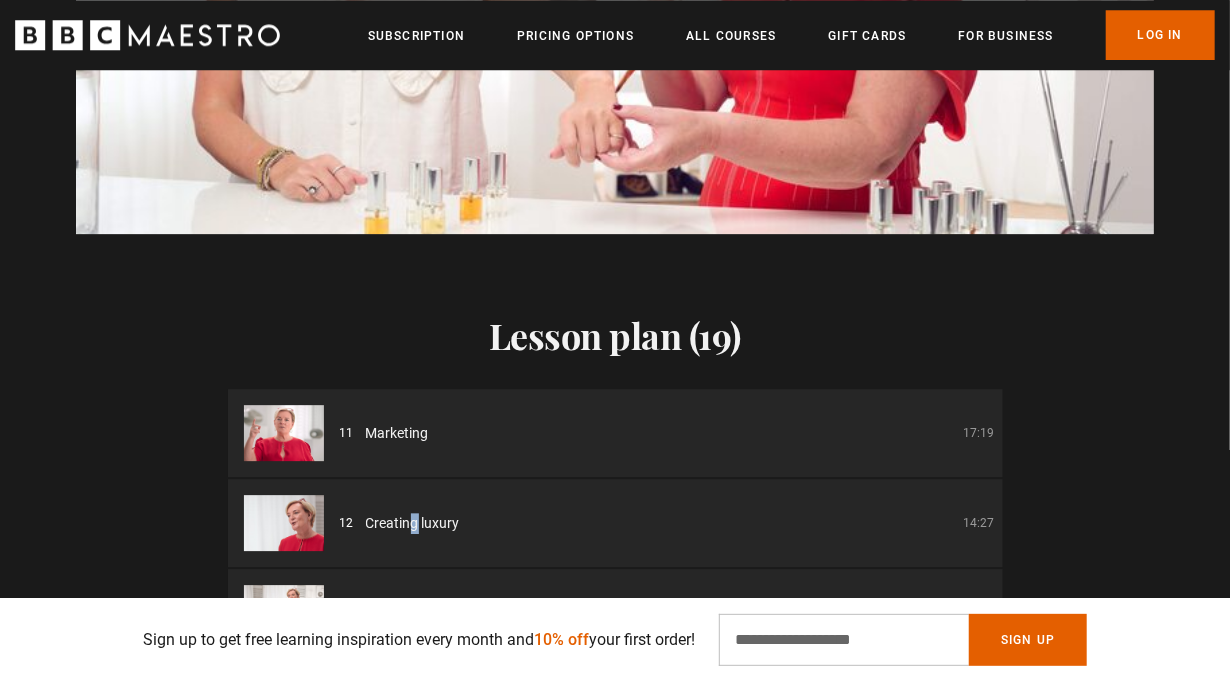 click on "Creating luxury" at bounding box center [413, 523] 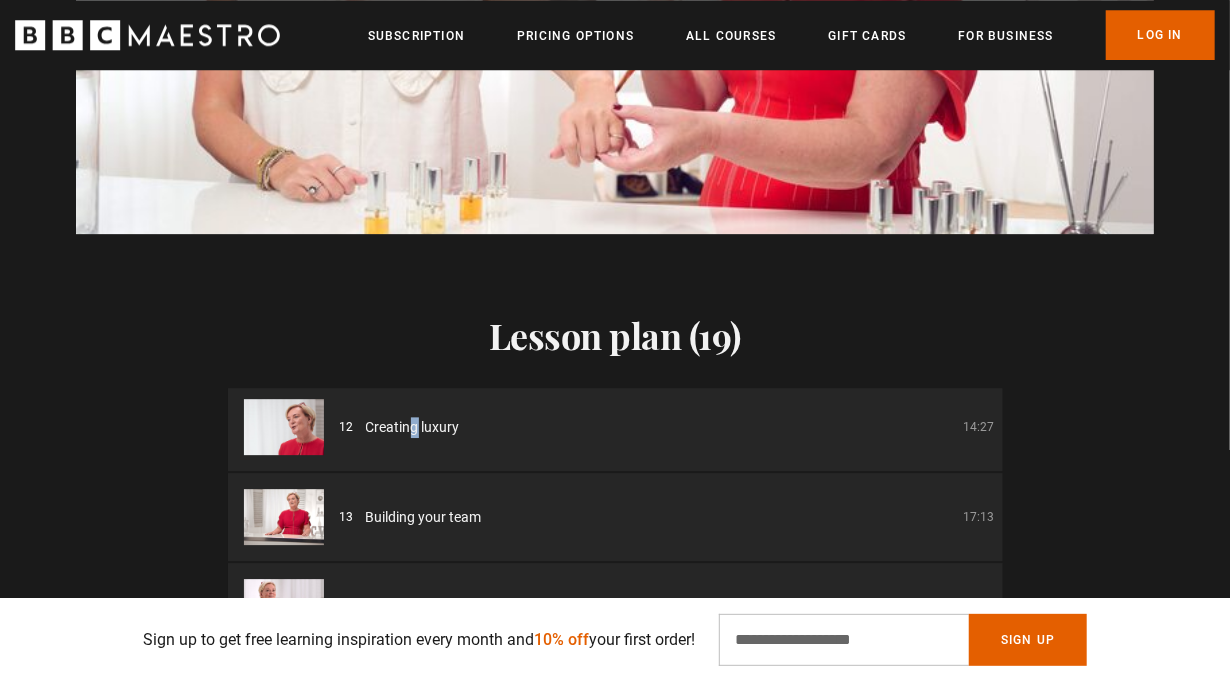 scroll, scrollTop: 1100, scrollLeft: 0, axis: vertical 